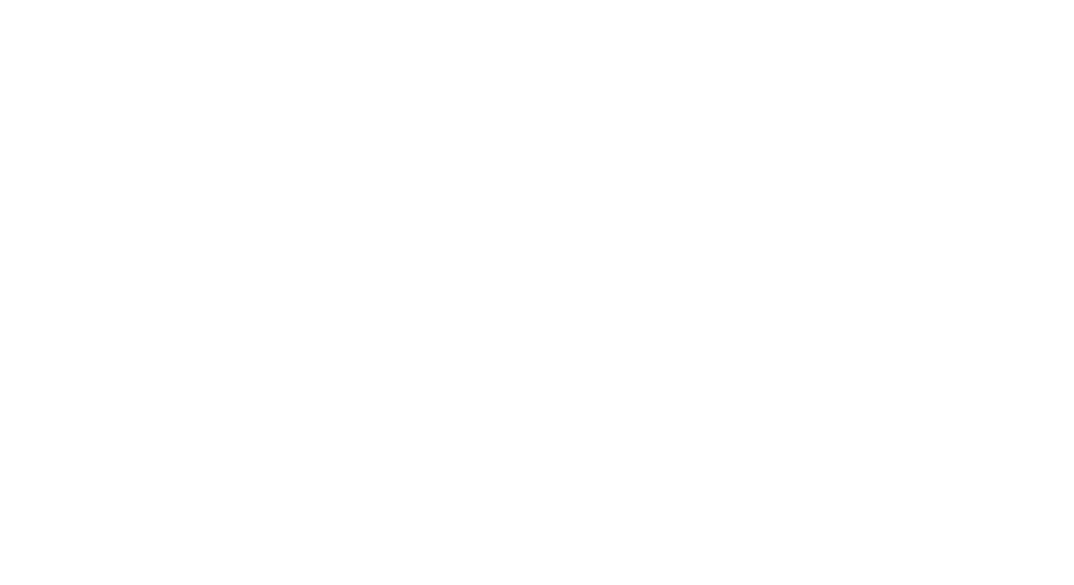 scroll, scrollTop: 0, scrollLeft: 0, axis: both 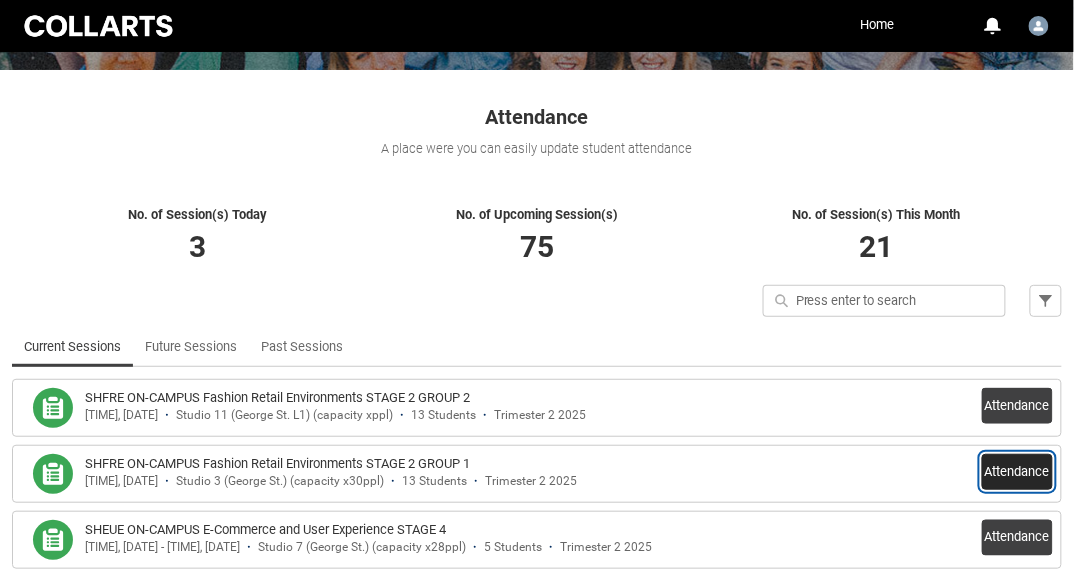 click on "Attendance" at bounding box center [1017, 472] 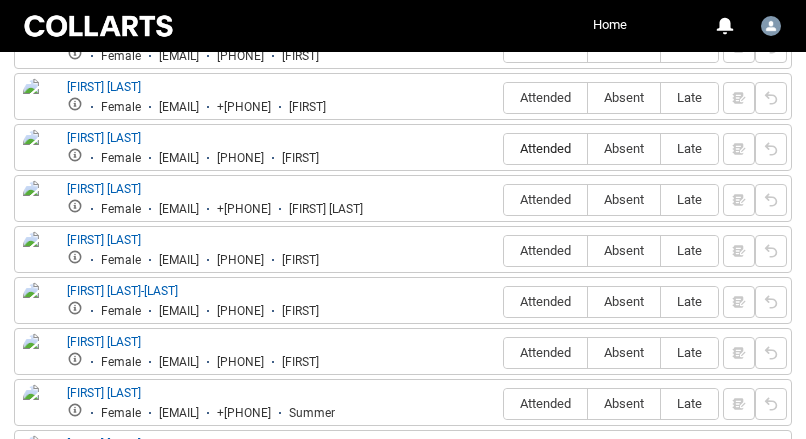 scroll, scrollTop: 1057, scrollLeft: 0, axis: vertical 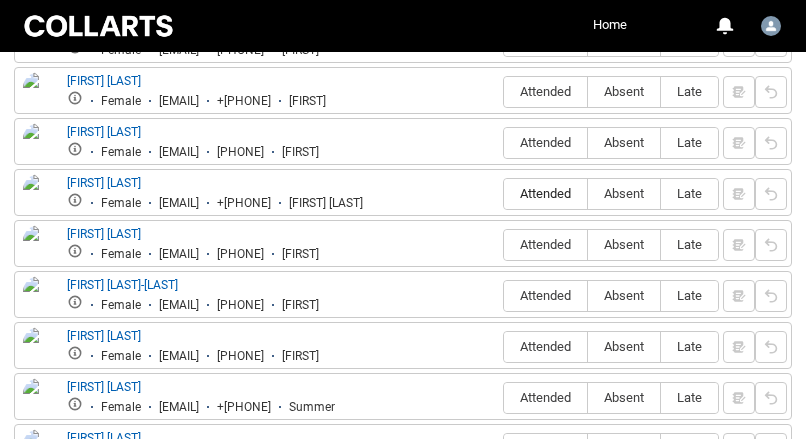 click on "Attended" at bounding box center [545, 193] 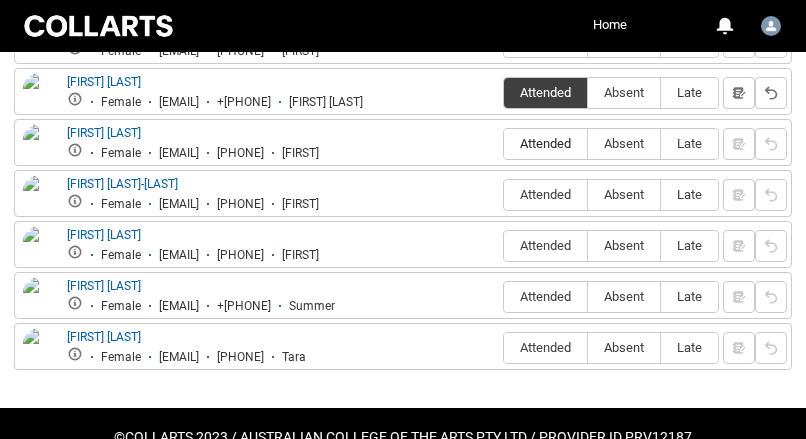 click on "Attended" at bounding box center [545, 143] 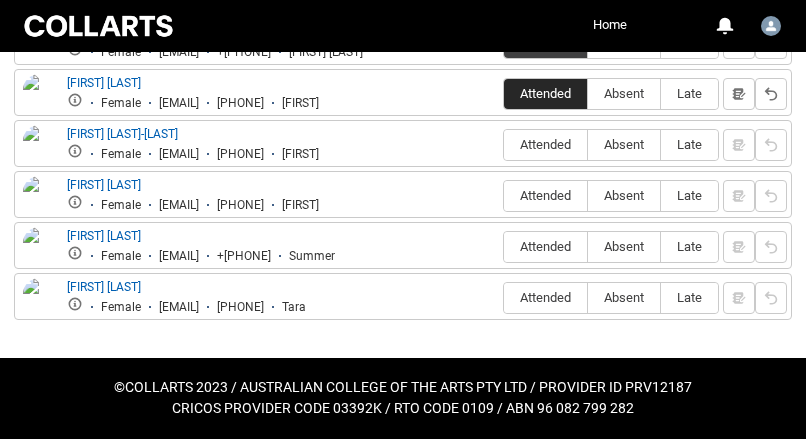 scroll, scrollTop: 1216, scrollLeft: 0, axis: vertical 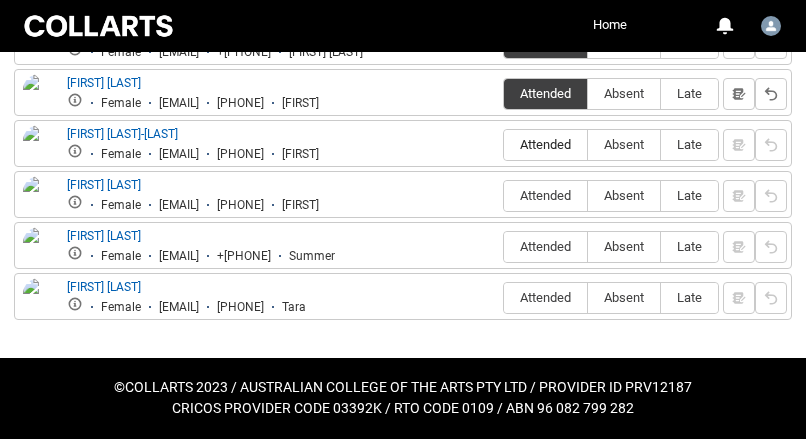 click on "Attended" at bounding box center [545, 144] 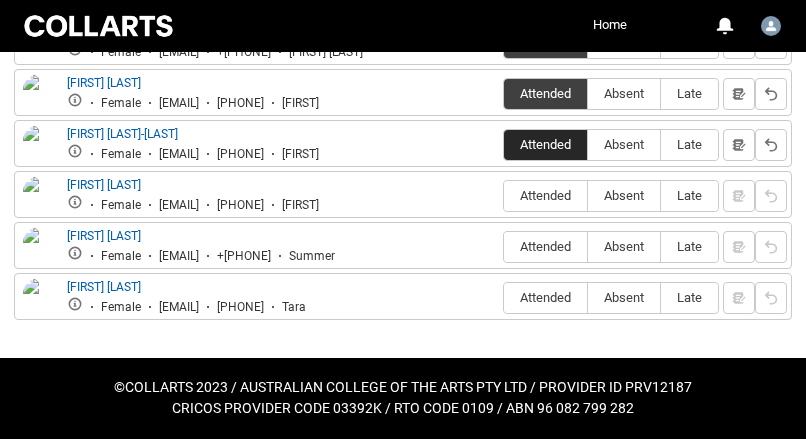 scroll, scrollTop: 1263, scrollLeft: 0, axis: vertical 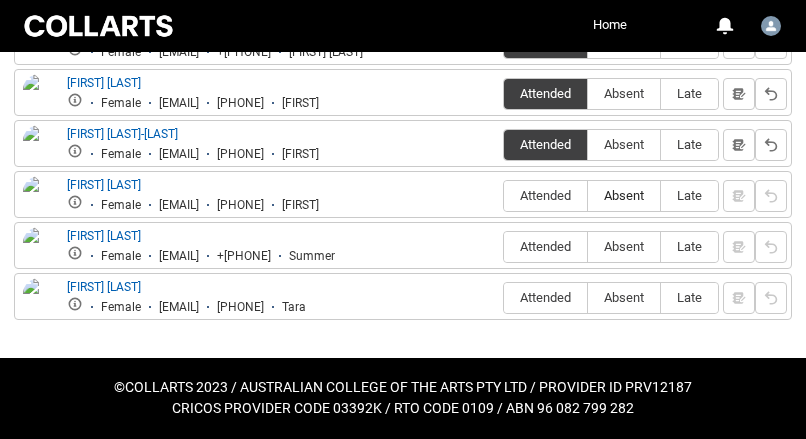 click on "Absent" at bounding box center (624, 195) 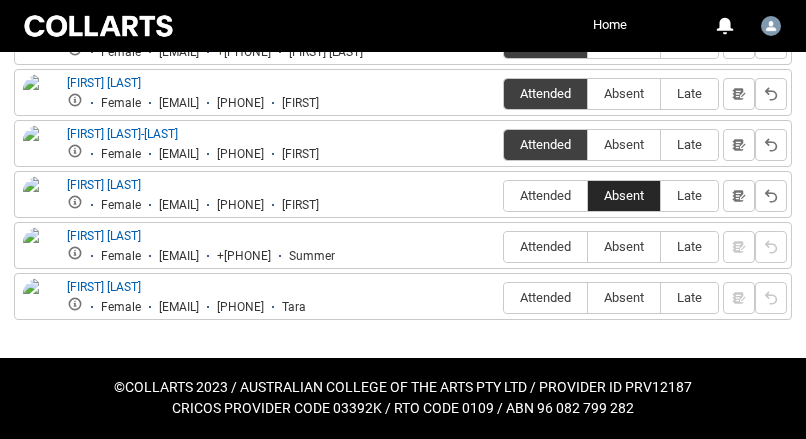 scroll, scrollTop: 1321, scrollLeft: 0, axis: vertical 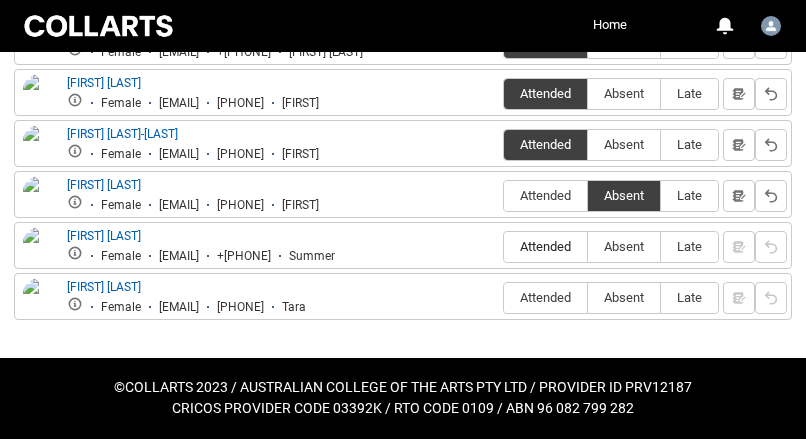 click on "Attended" at bounding box center (545, 246) 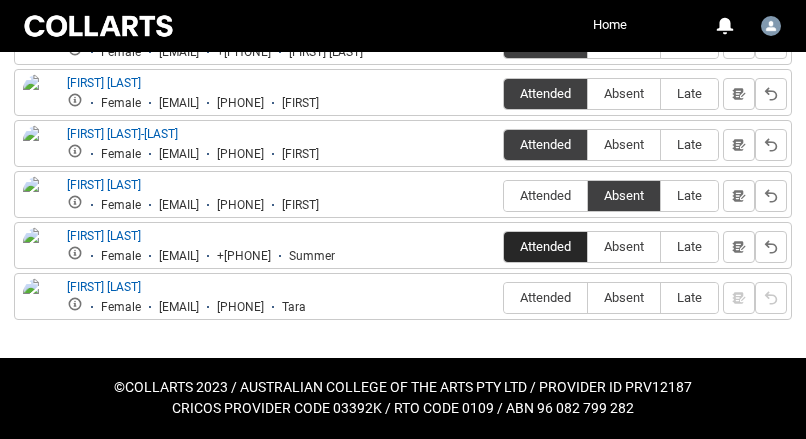 scroll, scrollTop: 1428, scrollLeft: 0, axis: vertical 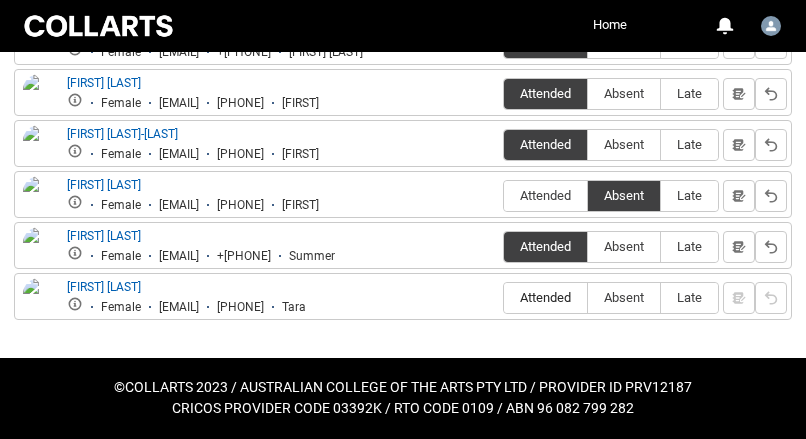 click on "Attended" at bounding box center (545, 297) 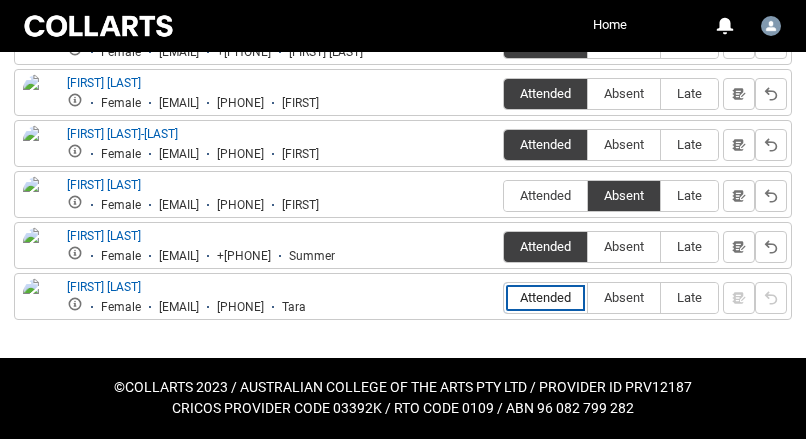 click on "Attended" at bounding box center [503, 297] 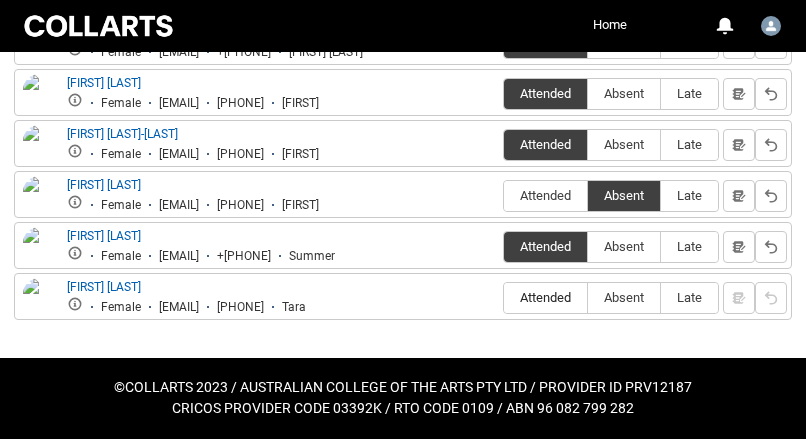 type on "Attended" 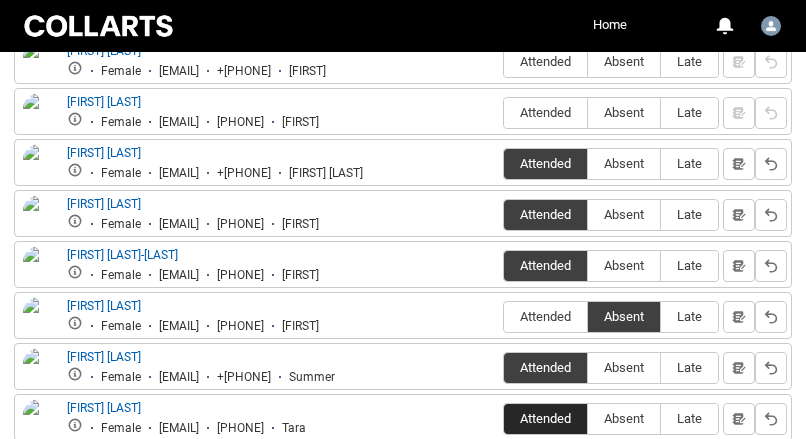 scroll, scrollTop: 1085, scrollLeft: 0, axis: vertical 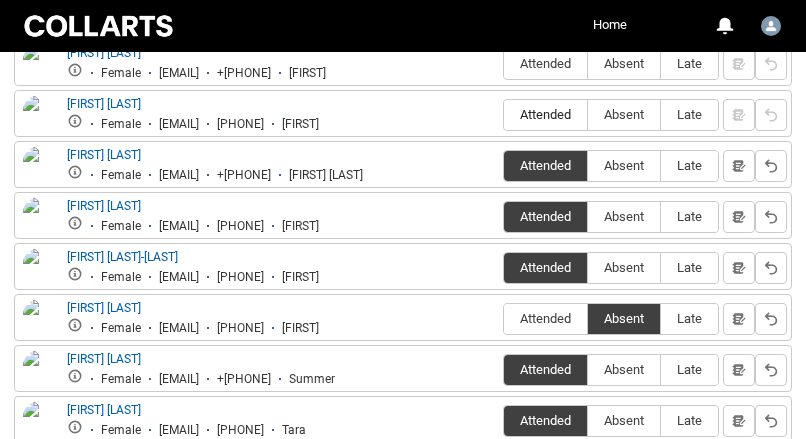 click on "Attended" at bounding box center (545, 114) 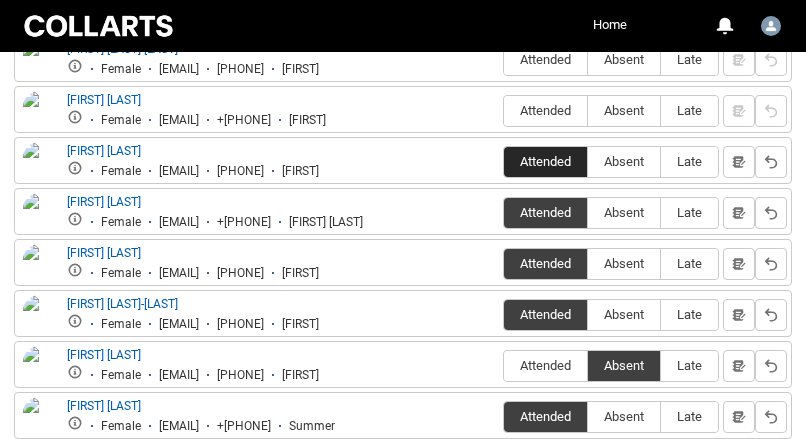 scroll, scrollTop: 1020, scrollLeft: 0, axis: vertical 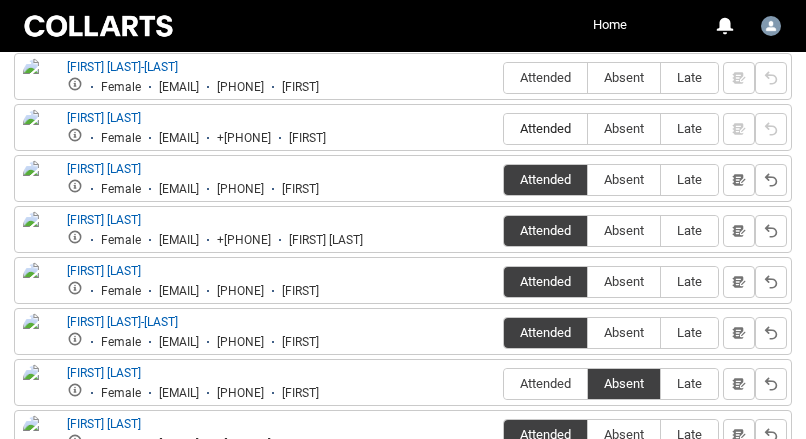 click on "Attended" at bounding box center [545, 128] 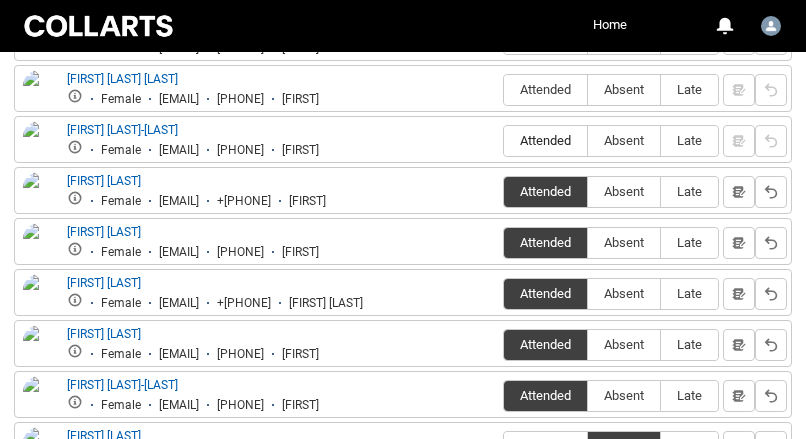 click on "Attended" at bounding box center (545, 140) 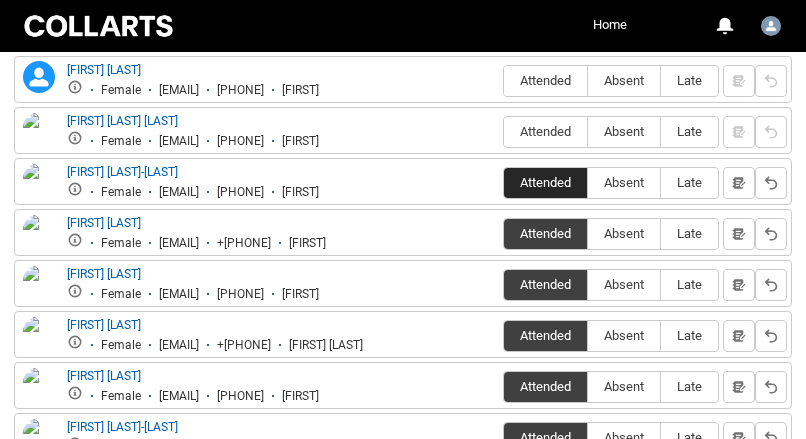 scroll, scrollTop: 901, scrollLeft: 0, axis: vertical 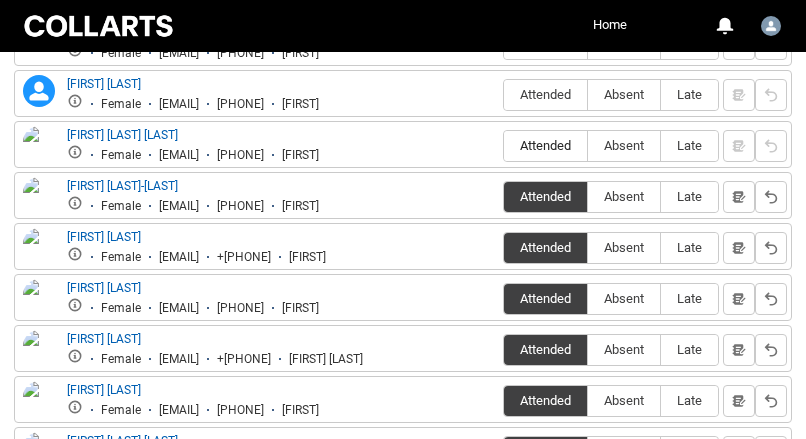 click on "Attended" at bounding box center [545, 145] 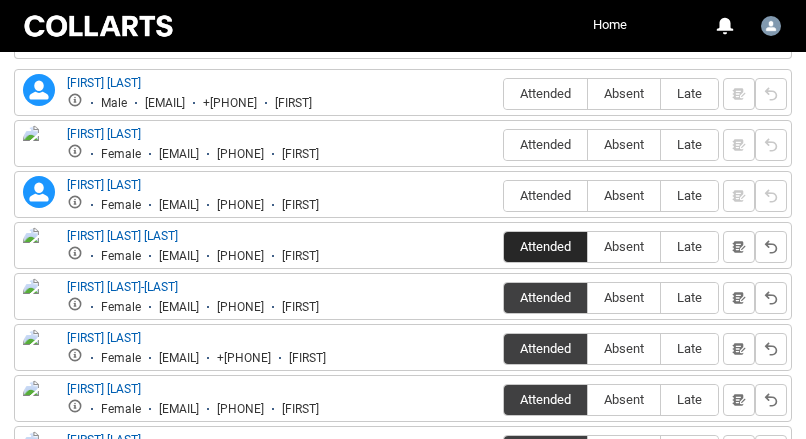 scroll, scrollTop: 798, scrollLeft: 0, axis: vertical 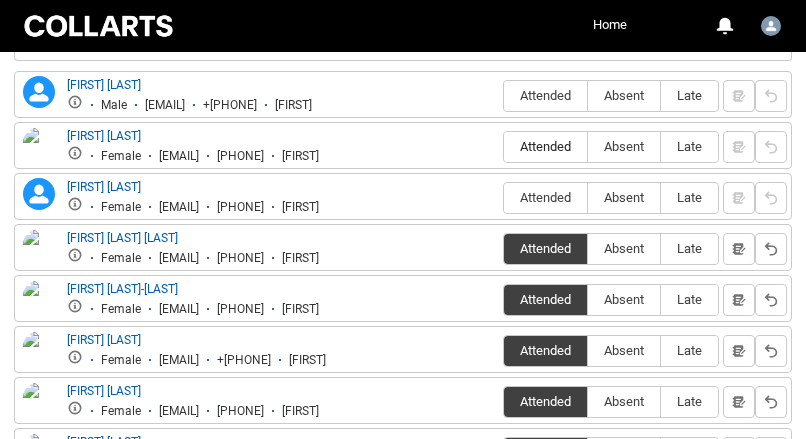 click on "Attended" at bounding box center [545, 146] 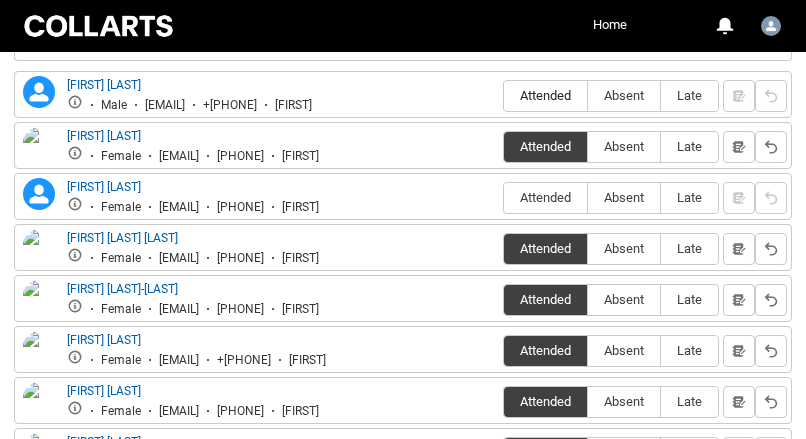 click on "Attended" at bounding box center [545, 95] 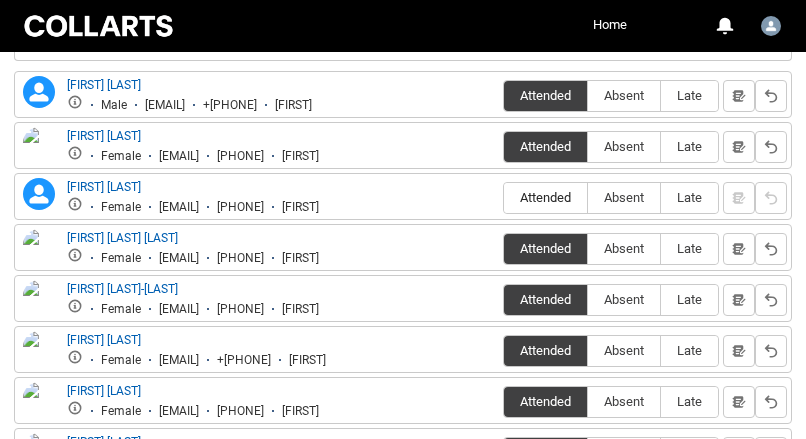 click on "Attended" at bounding box center (545, 197) 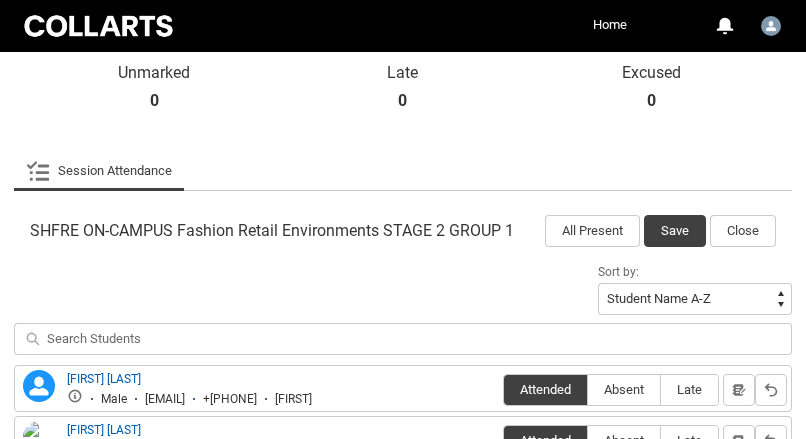 scroll, scrollTop: 505, scrollLeft: 0, axis: vertical 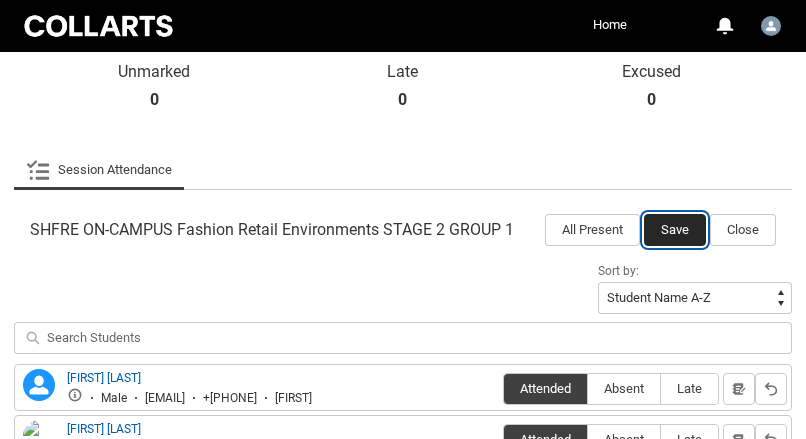 click on "Save" at bounding box center (675, 230) 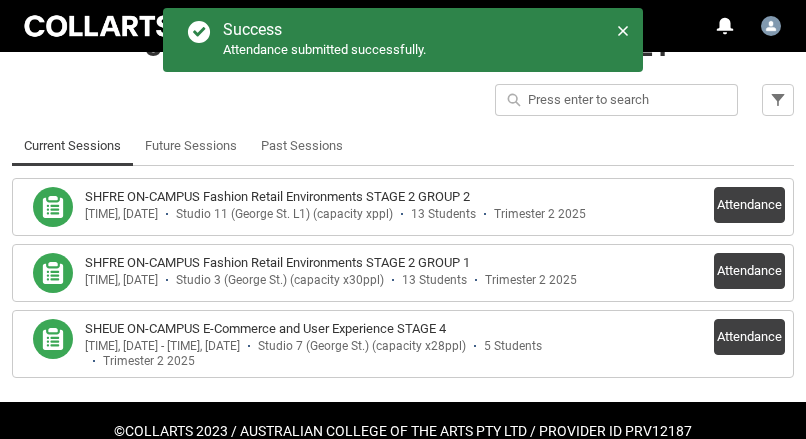 scroll, scrollTop: 521, scrollLeft: 0, axis: vertical 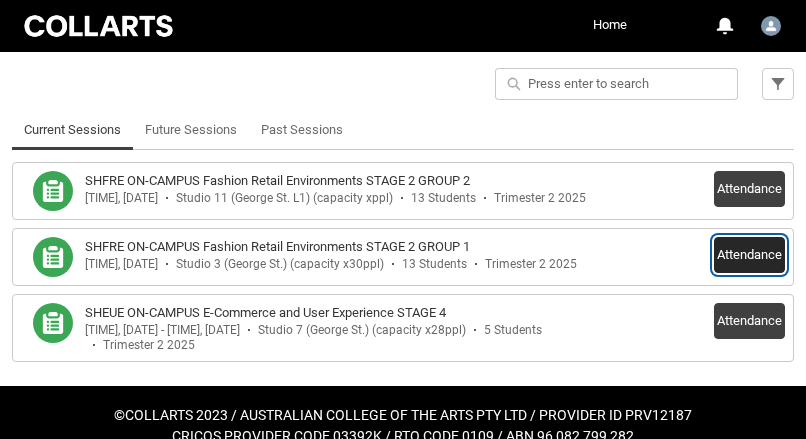 click on "Attendance" at bounding box center [749, 255] 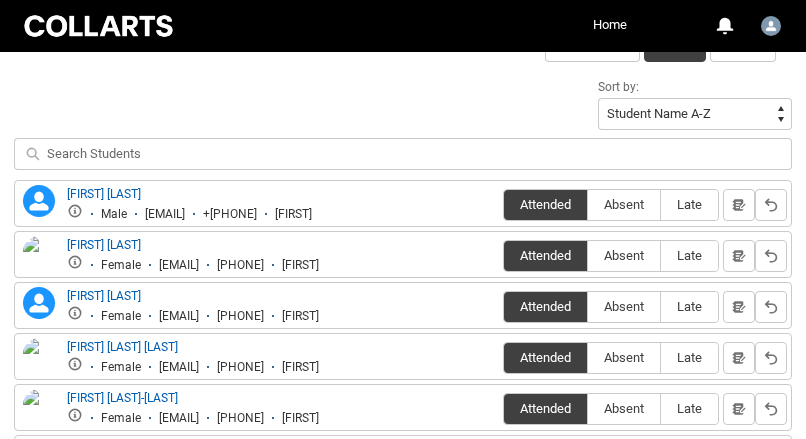 scroll, scrollTop: 689, scrollLeft: 0, axis: vertical 